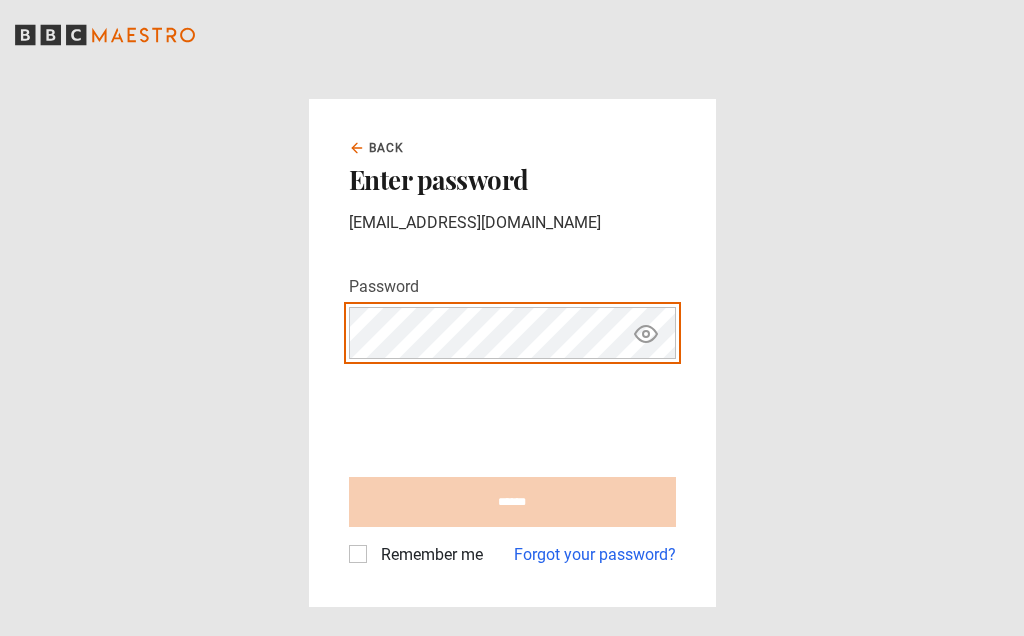 scroll, scrollTop: 0, scrollLeft: 0, axis: both 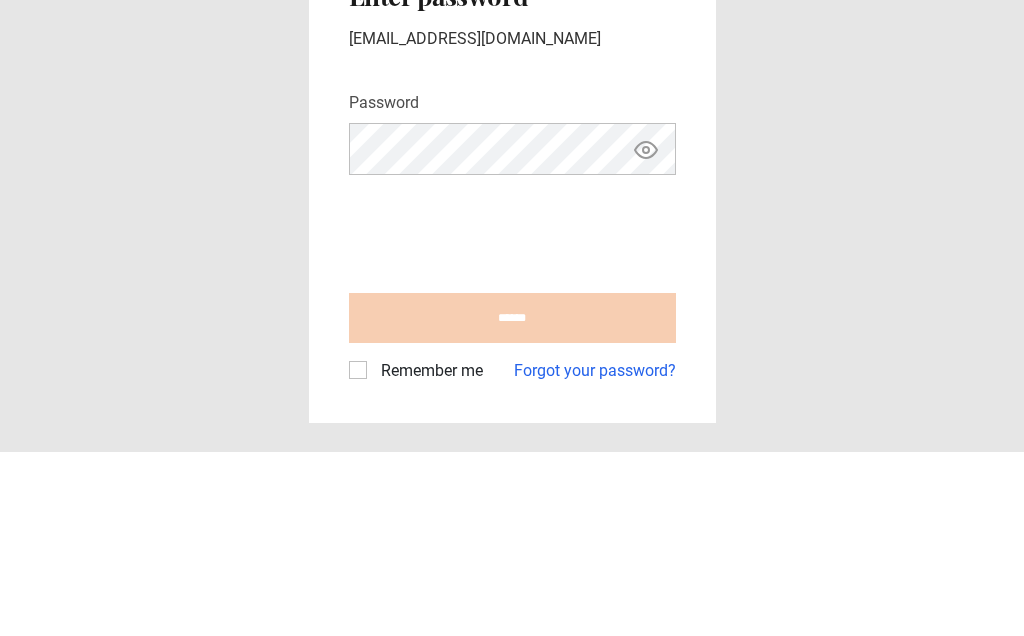 click on "Remember me" at bounding box center [428, 555] 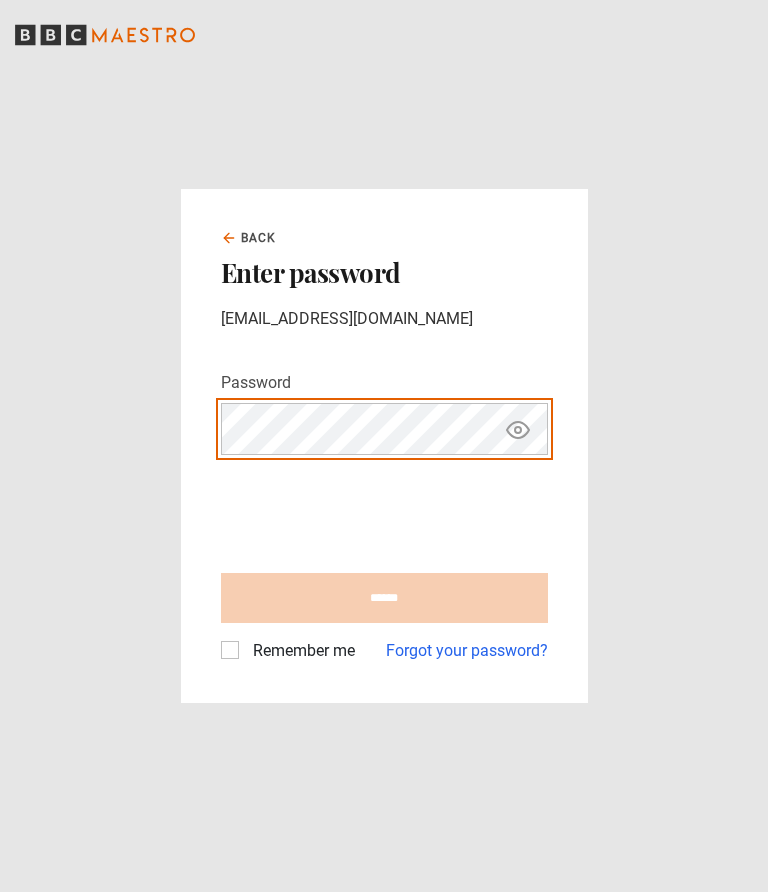 scroll, scrollTop: 80, scrollLeft: 0, axis: vertical 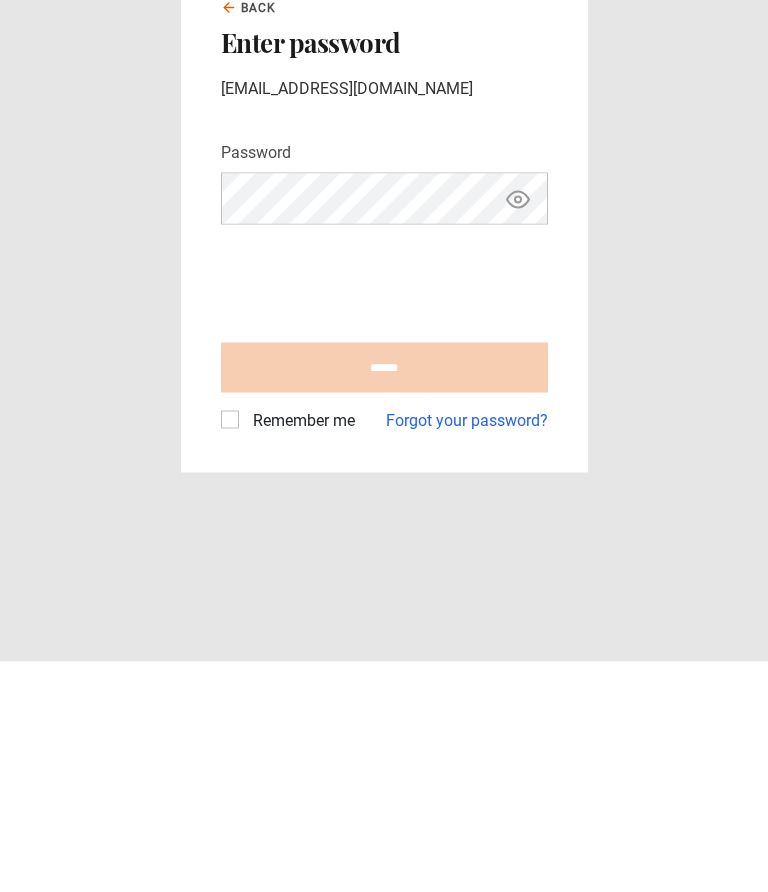 click on "Remember me" at bounding box center [300, 651] 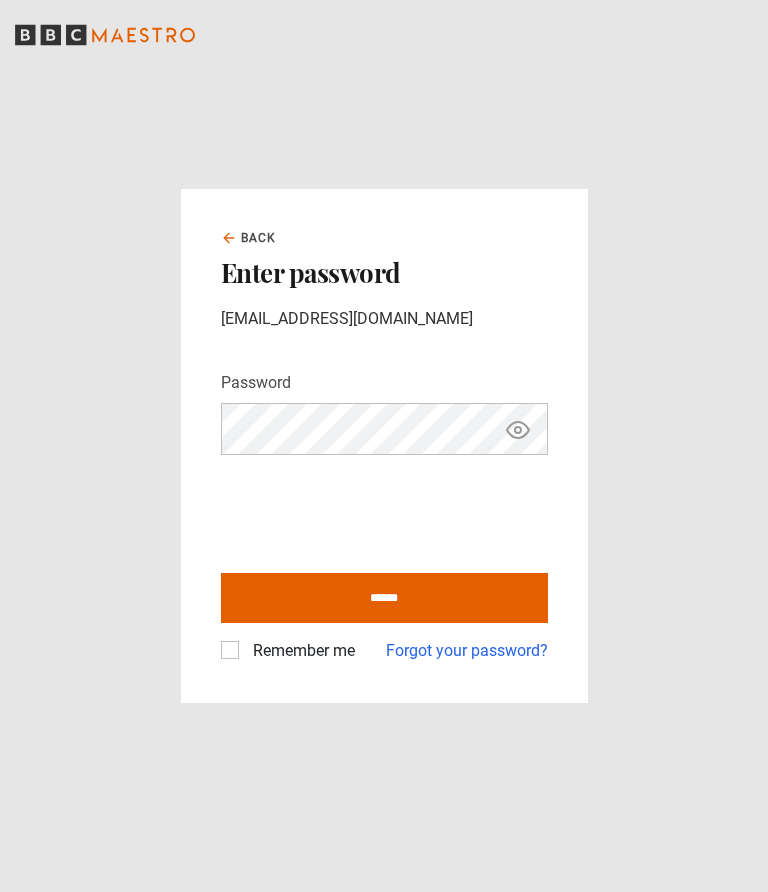 click on "******" at bounding box center [384, 598] 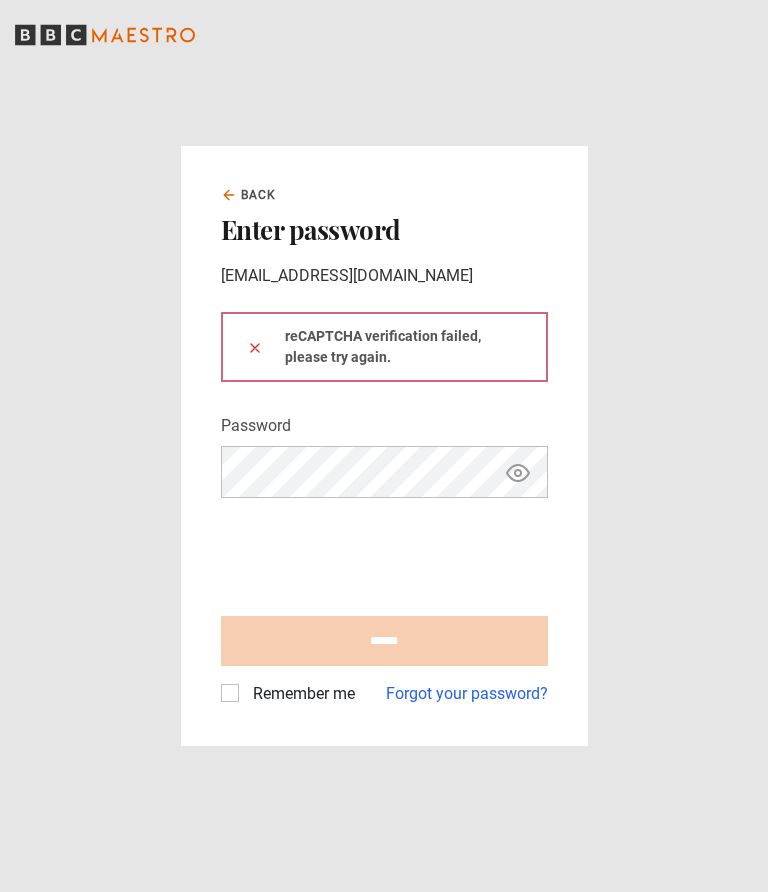 scroll, scrollTop: 0, scrollLeft: 0, axis: both 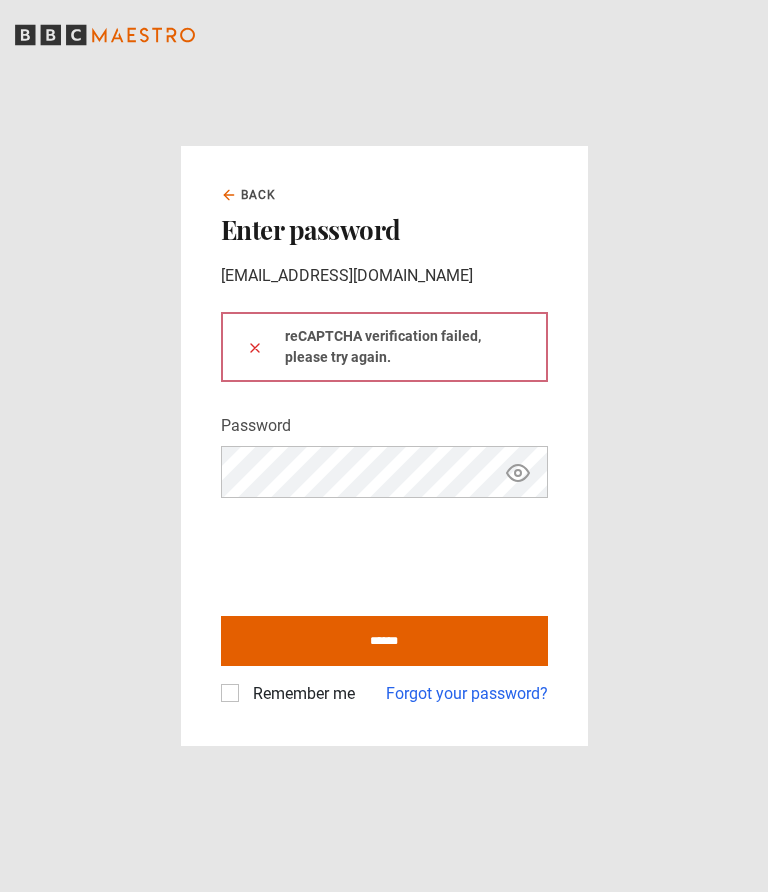 click on "Remember me" at bounding box center [300, 694] 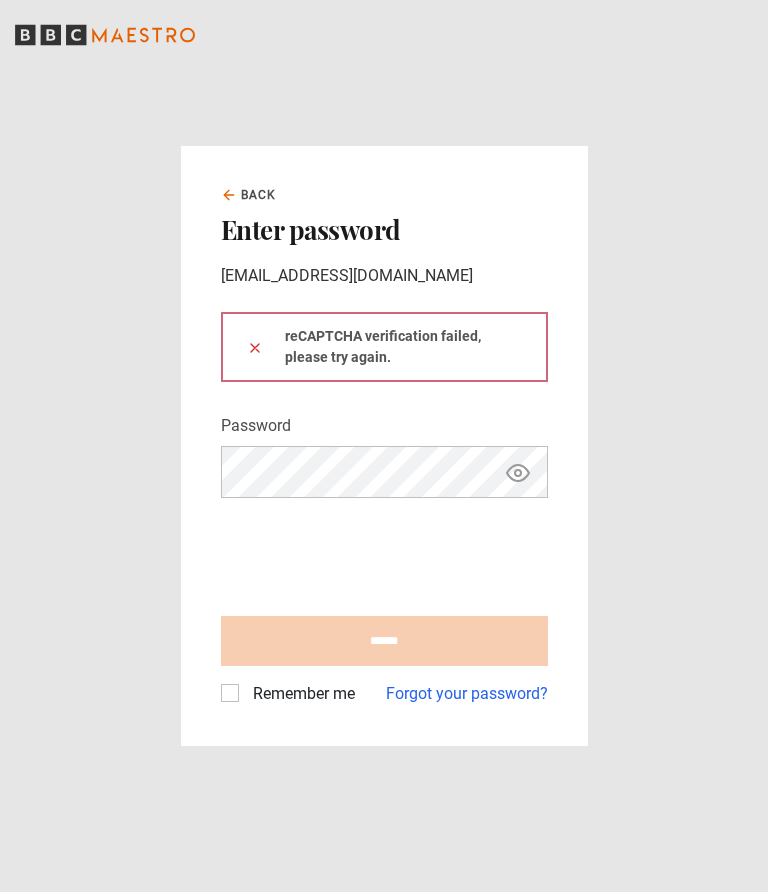 scroll, scrollTop: 0, scrollLeft: 0, axis: both 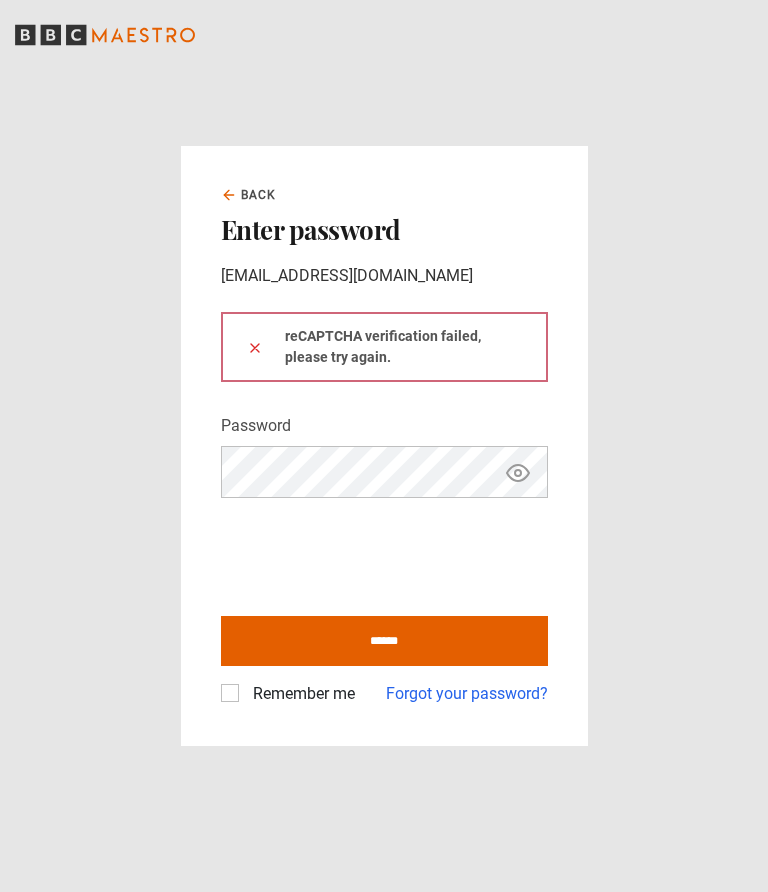 click on "******" at bounding box center (384, 641) 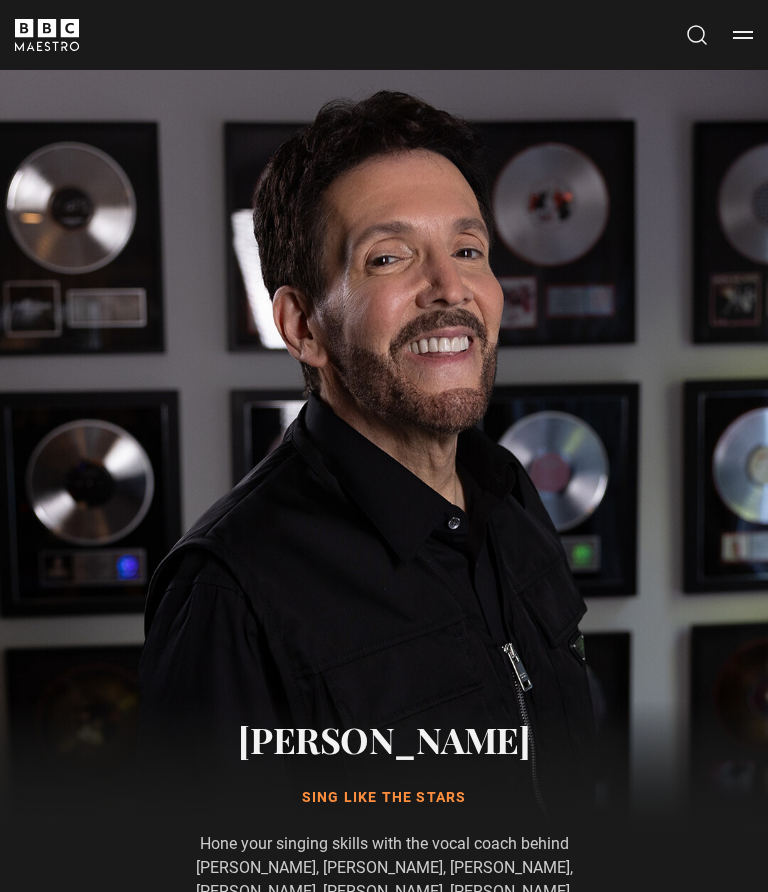 click on "Vocal Exercises" at bounding box center (236, 2069) 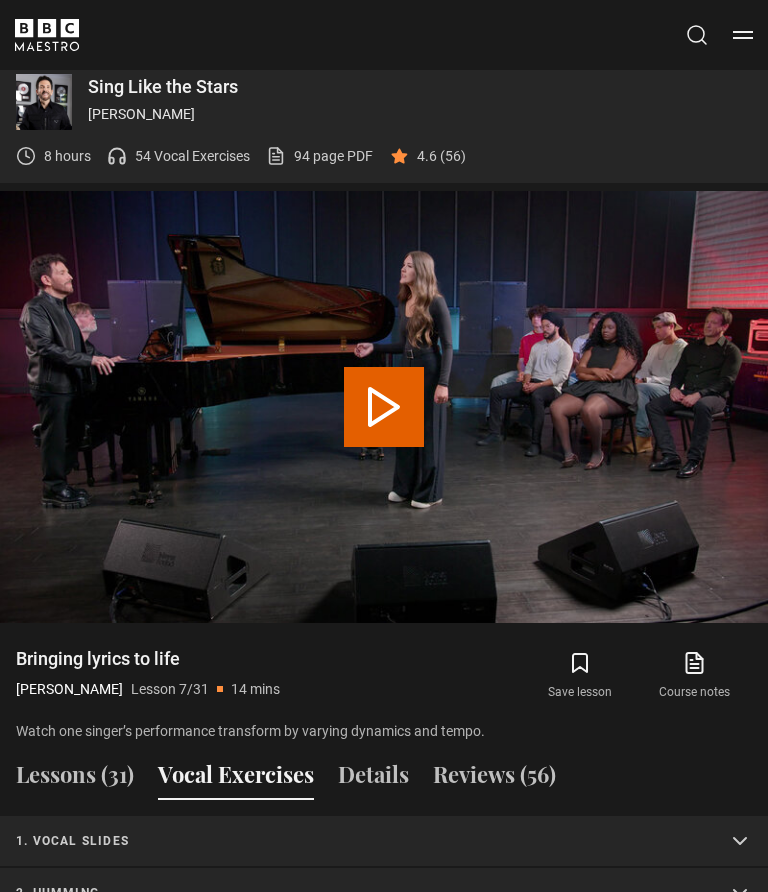 scroll, scrollTop: 1290, scrollLeft: 0, axis: vertical 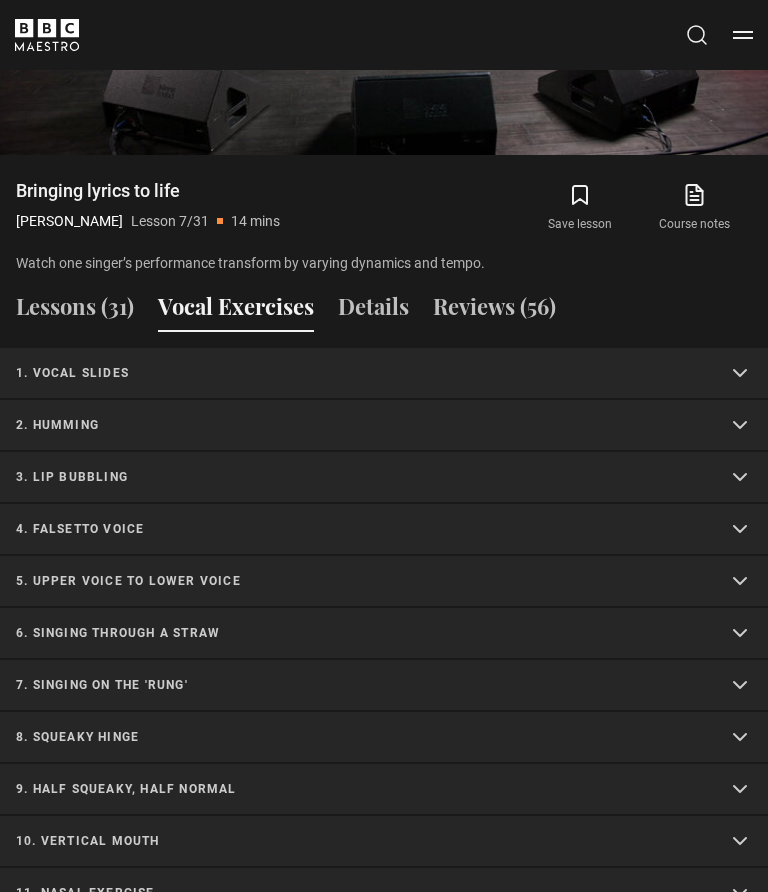 click on "1. Vocal slides" at bounding box center [360, 374] 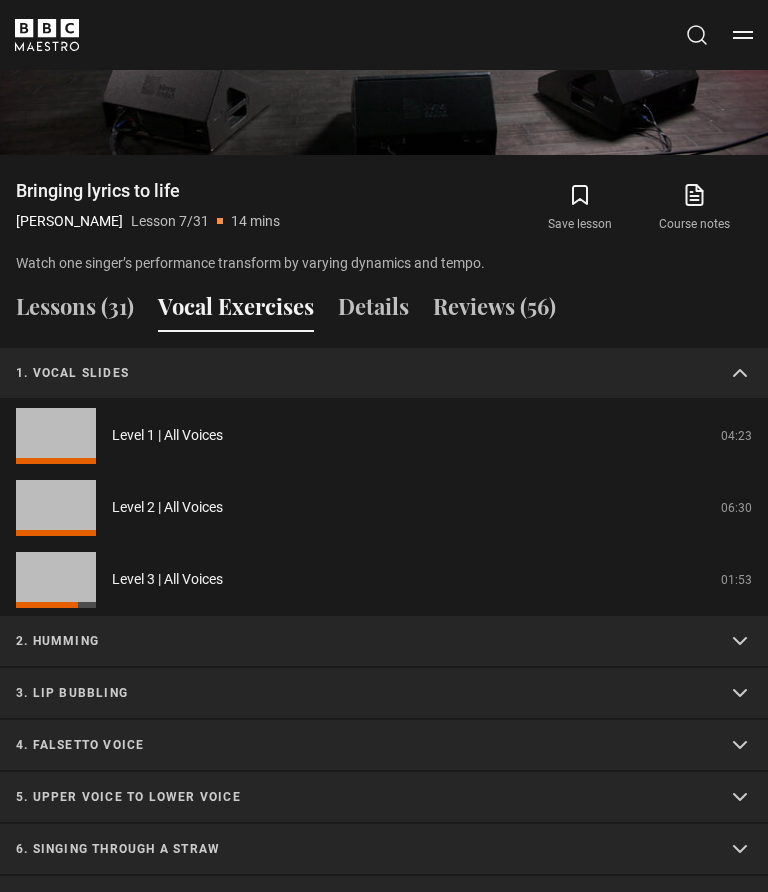 scroll, scrollTop: 1758, scrollLeft: 0, axis: vertical 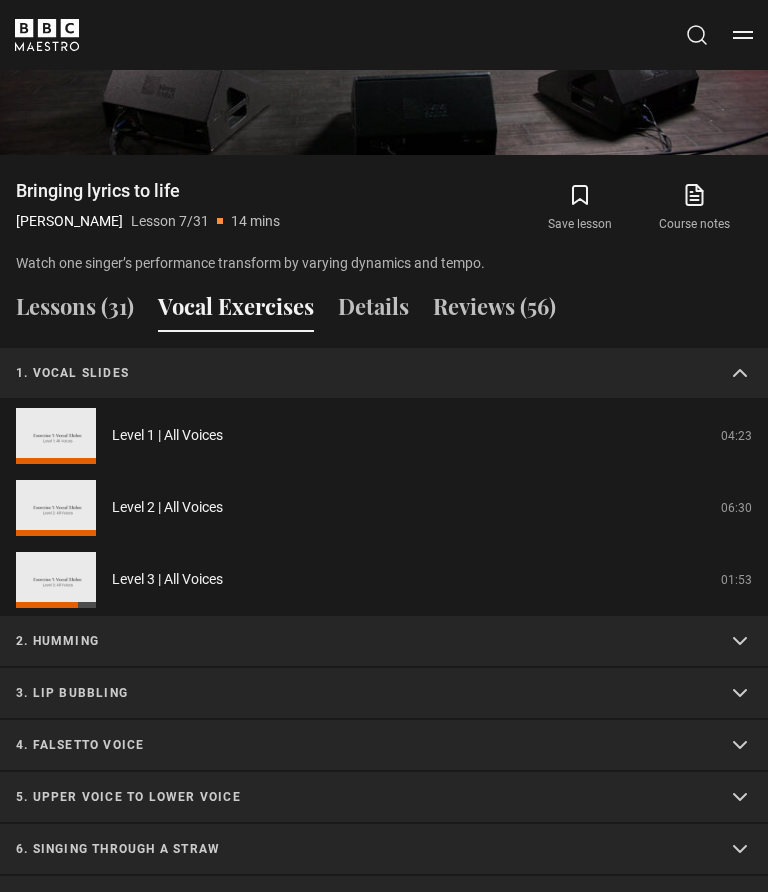 click on "Level 1 | All Voices" at bounding box center (167, 435) 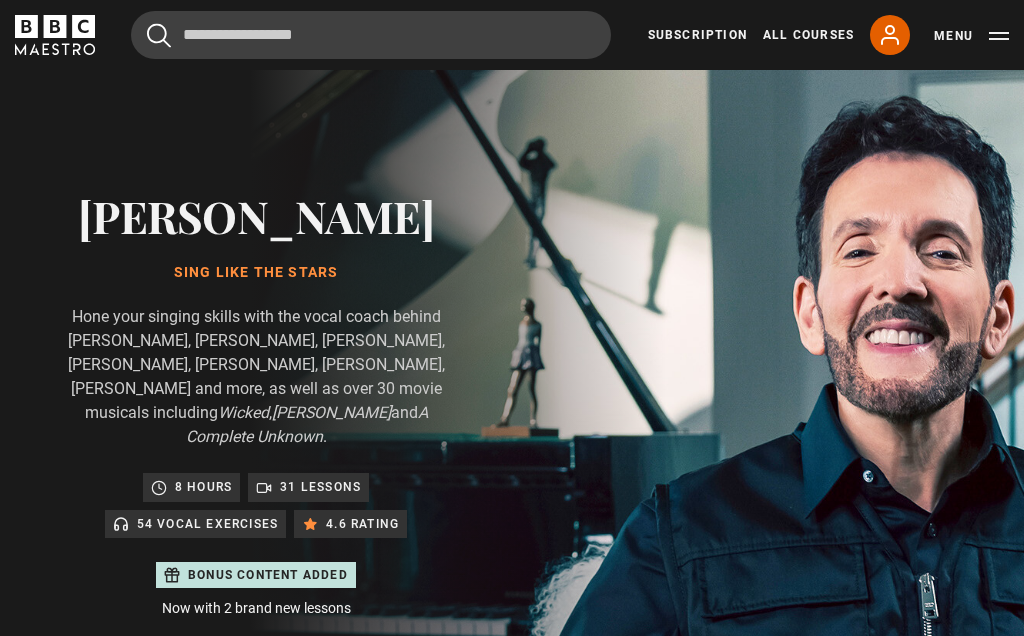 scroll, scrollTop: 875, scrollLeft: 0, axis: vertical 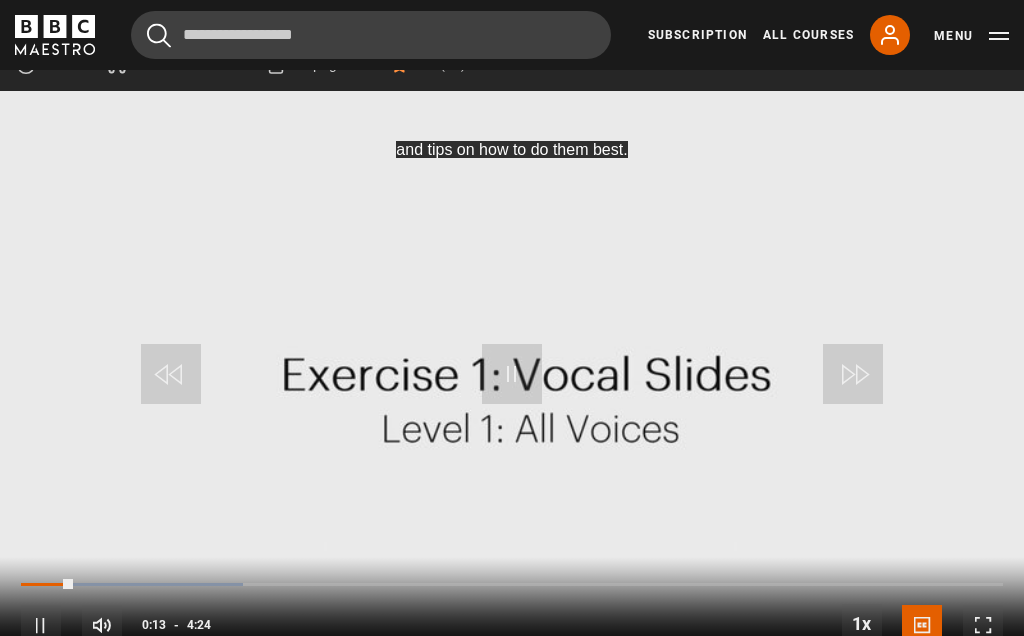 click on "and tips on how to do them best. Video Player is loading. Play Video 10s Skip Back 10 seconds Pause 10s Skip Forward 10 seconds Loaded :  22.61% Pause Mute Current Time  0:13 - Duration  4:24 1x Playback Rate 2x 1.5x 1x , selected 0.5x Captions captions off English  Captions , selected This is a modal window." at bounding box center (512, 379) 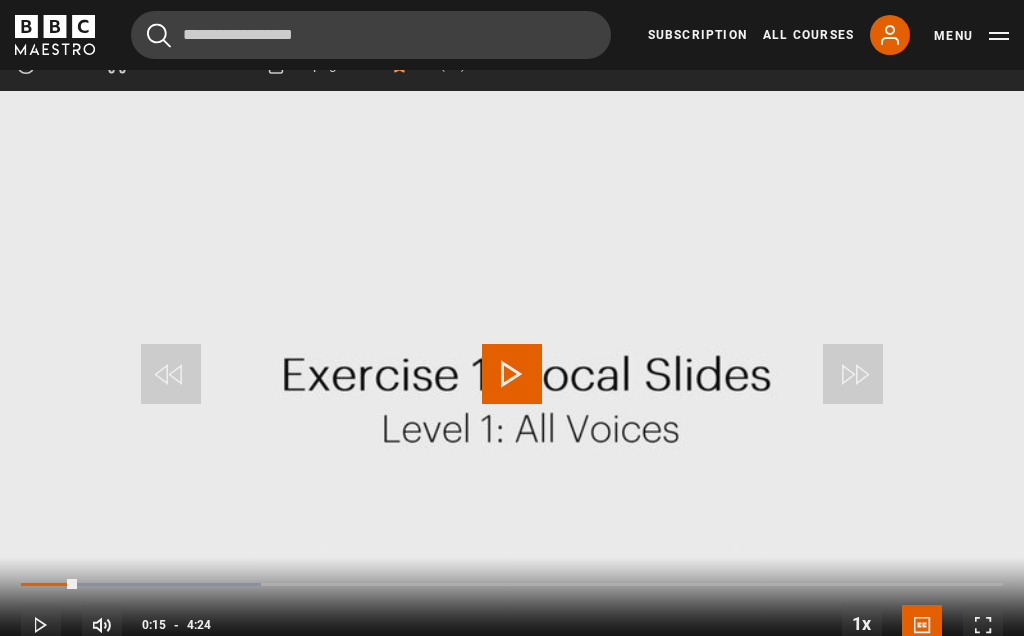 click on "10s Skip Back 10 seconds Play 10s Skip Forward 10 seconds Loaded :  24.47% Play Mute Current Time  0:15 - Duration  4:24 1x Playback Rate 2x 1.5x 1x , selected 0.5x Captions captions off English  Captions , selected" at bounding box center (512, 612) 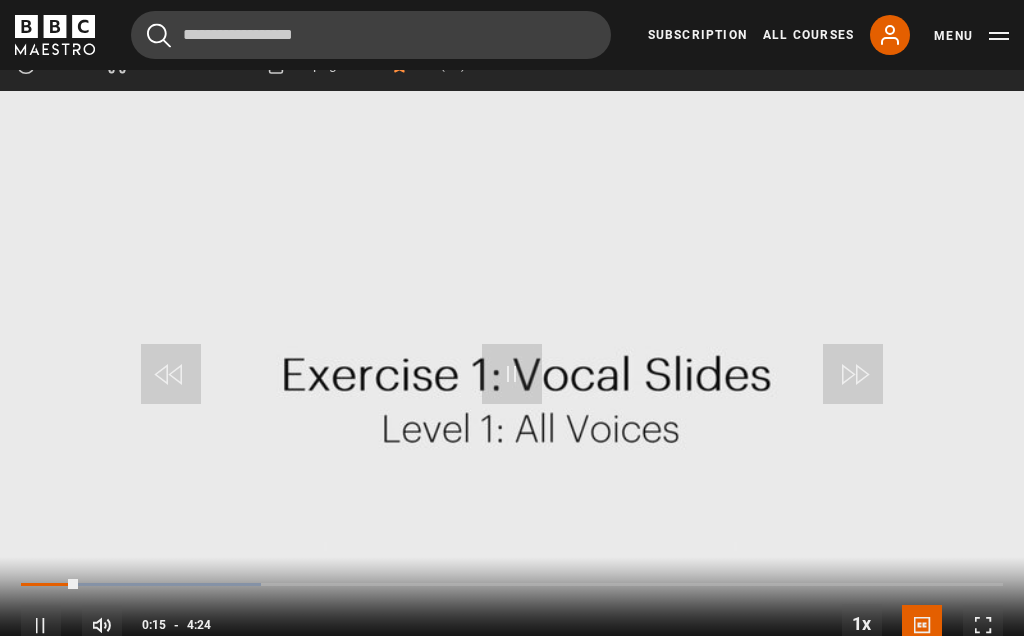 click on "10s Skip Back 10 seconds Pause 10s Skip Forward 10 seconds Loaded :  24.47% Pause Mute Current Time  0:15 - Duration  4:24 1x Playback Rate 2x 1.5x 1x , selected 0.5x Captions captions off English  Captions , selected" at bounding box center (512, 612) 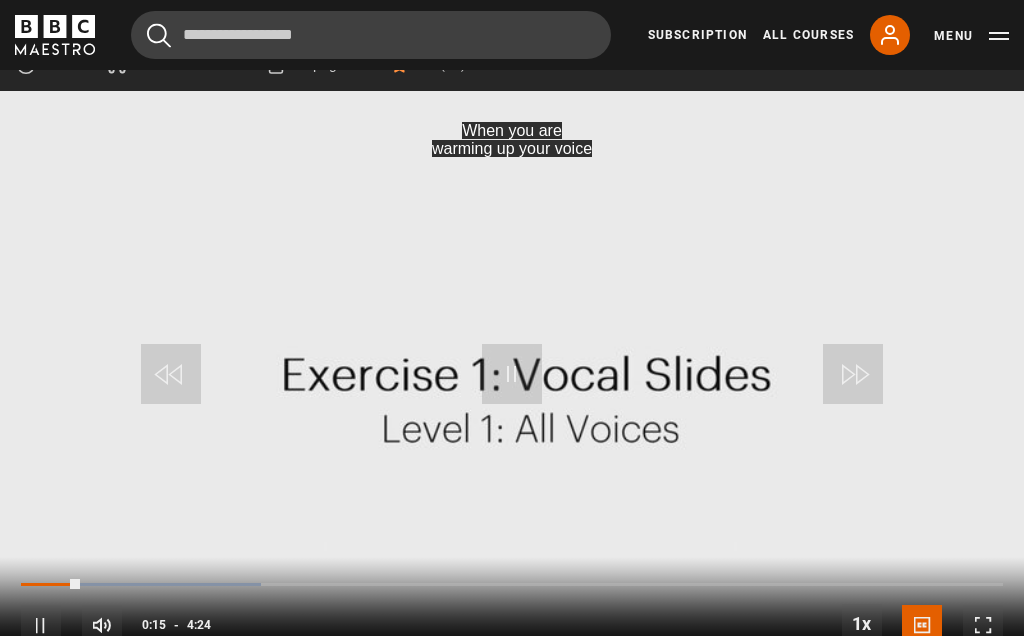 click at bounding box center (141, 585) 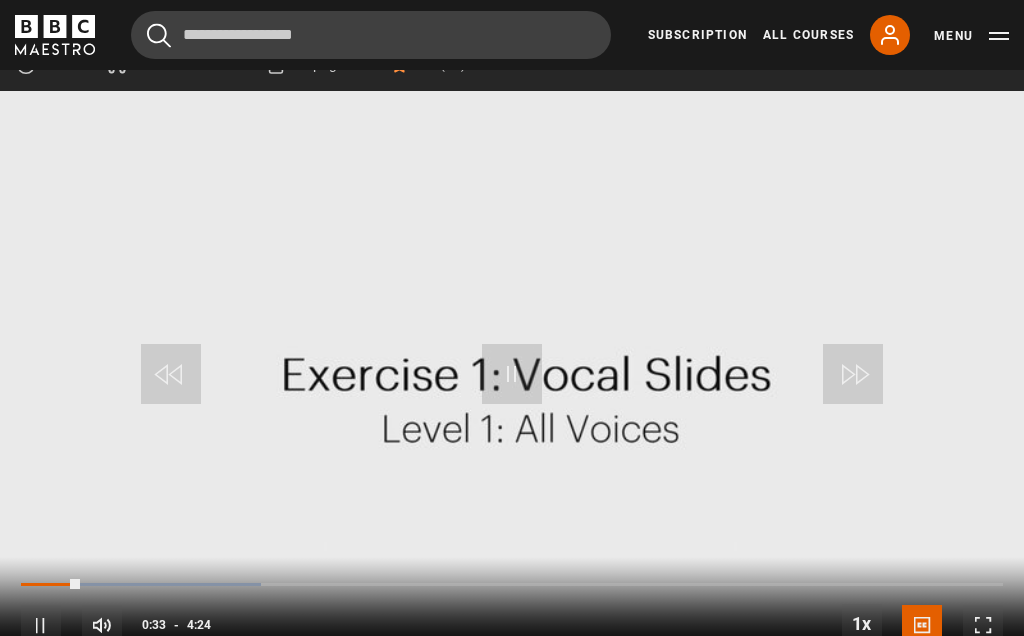 click at bounding box center [50, 585] 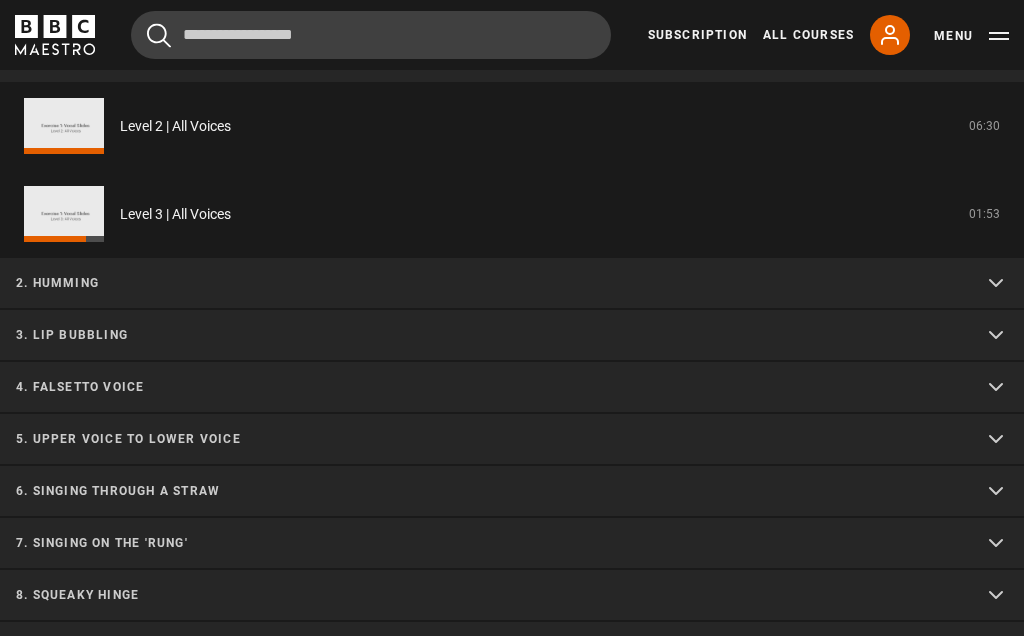 scroll, scrollTop: 1887, scrollLeft: 0, axis: vertical 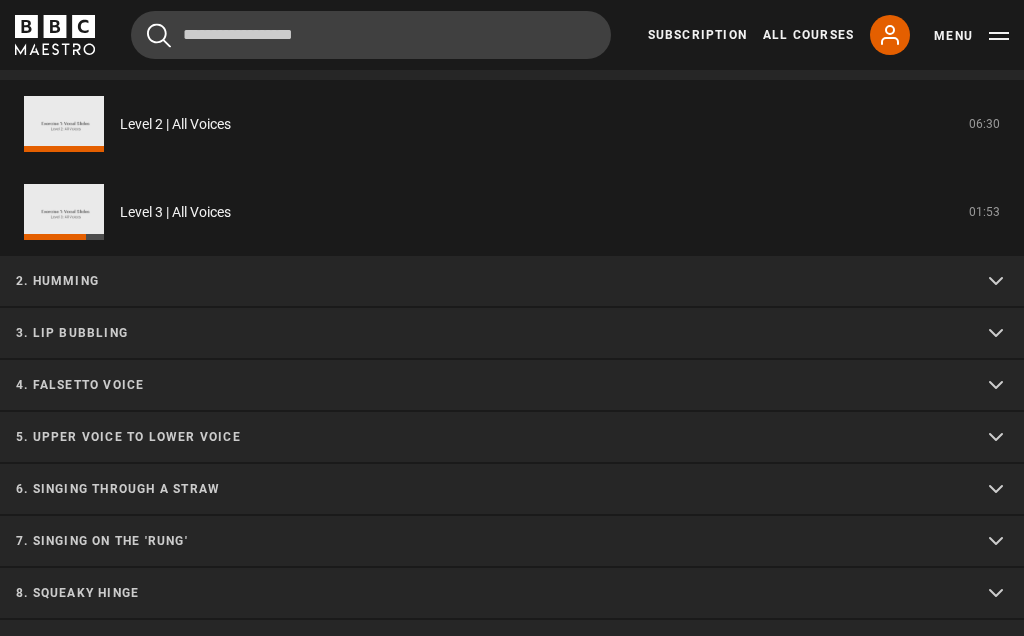 click on "2. Humming" at bounding box center [488, 281] 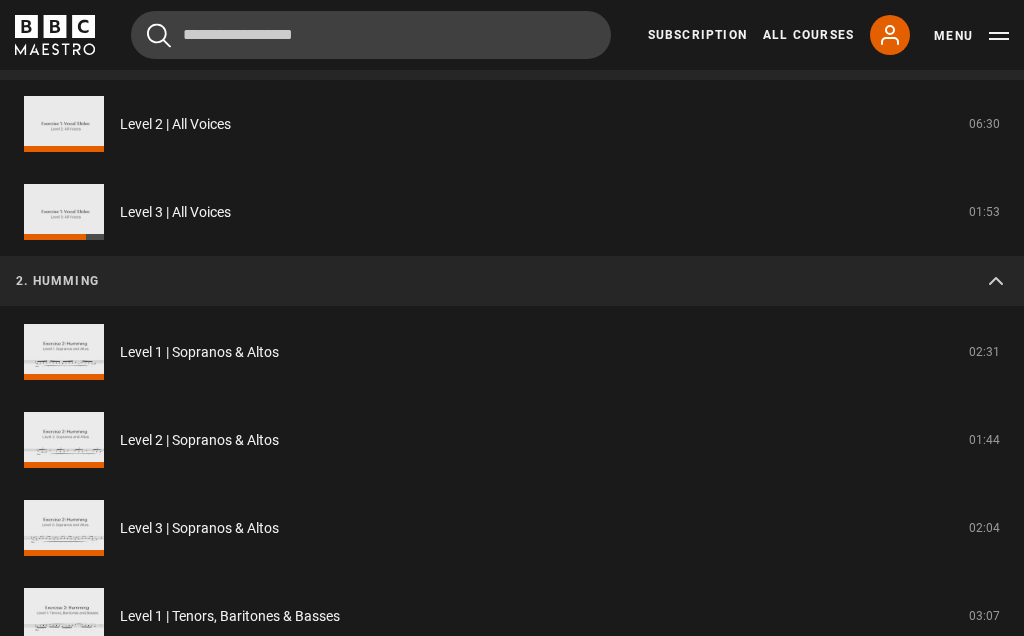 click on "Level 3 | Sopranos & Altos" at bounding box center (199, 528) 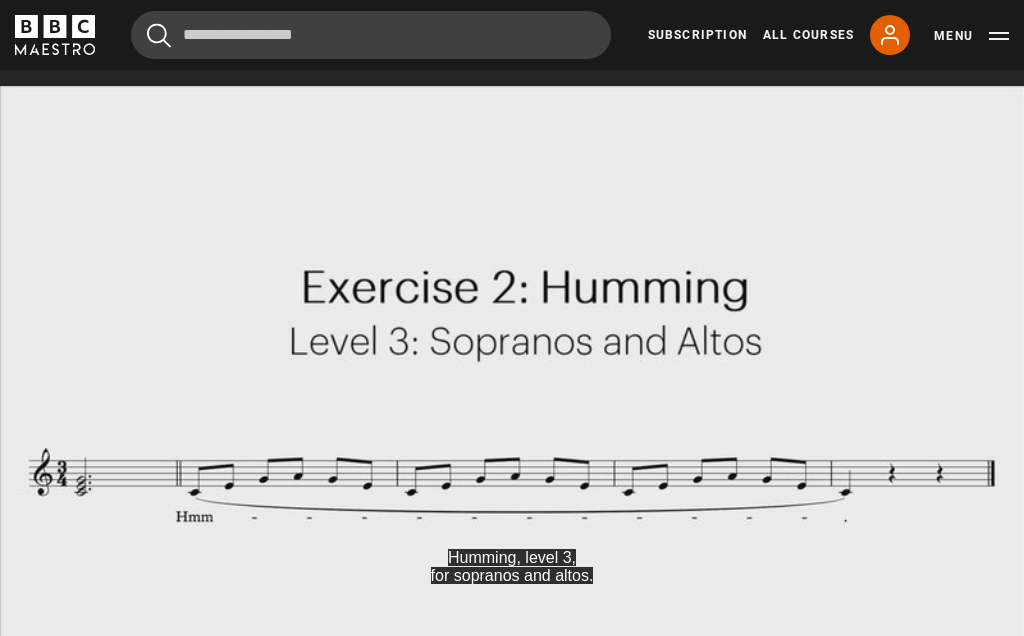 scroll, scrollTop: 972, scrollLeft: 0, axis: vertical 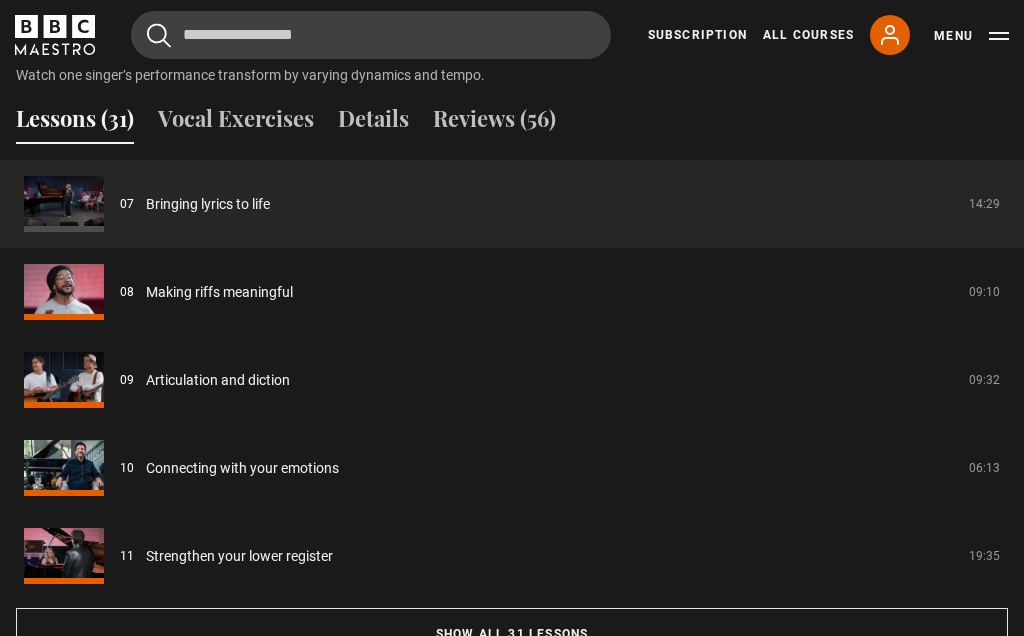 click on "Vocal Exercises" at bounding box center (236, 123) 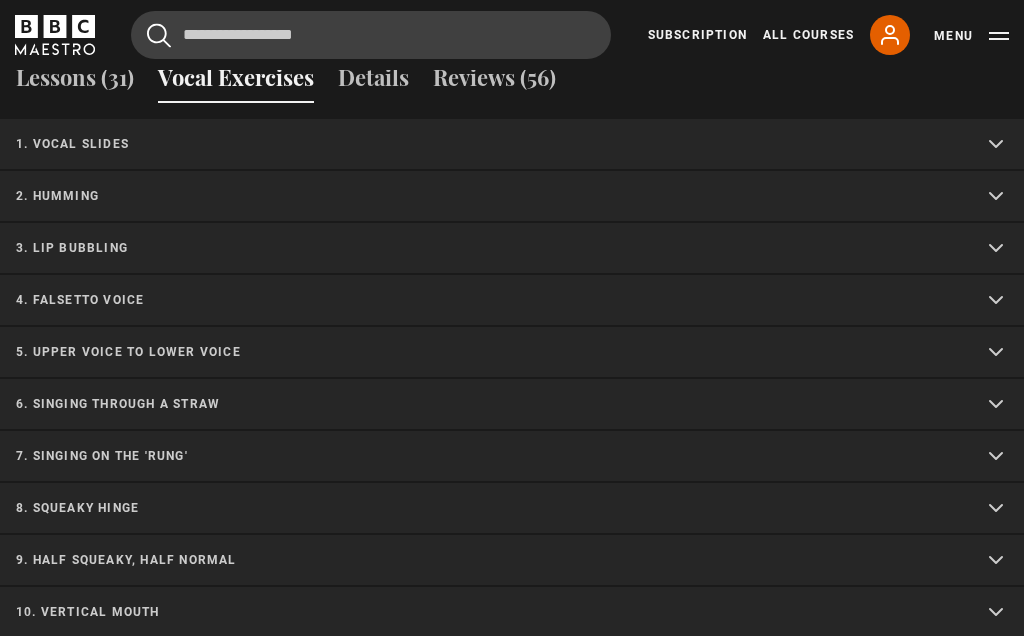 scroll, scrollTop: 1720, scrollLeft: 0, axis: vertical 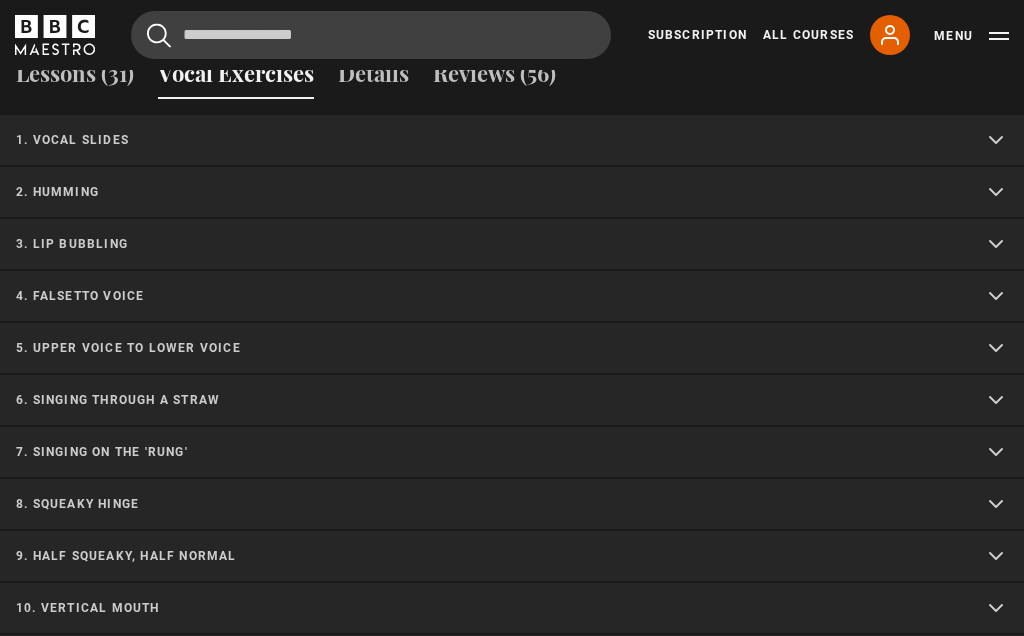 click on "3. Lip bubbling" at bounding box center (488, 244) 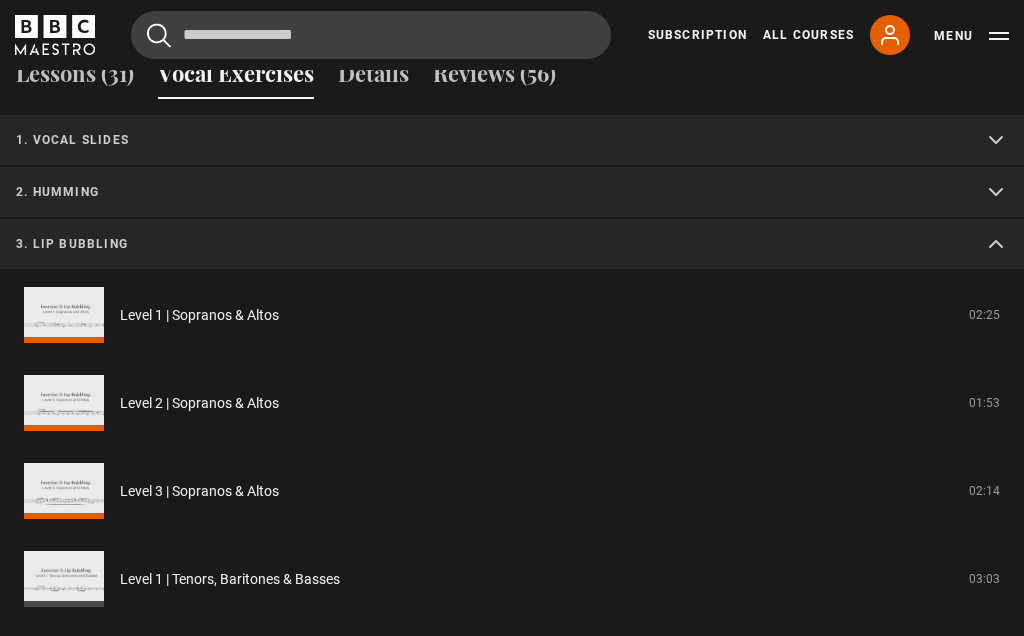 click on "Level 2 | Sopranos & Altos" at bounding box center [199, 403] 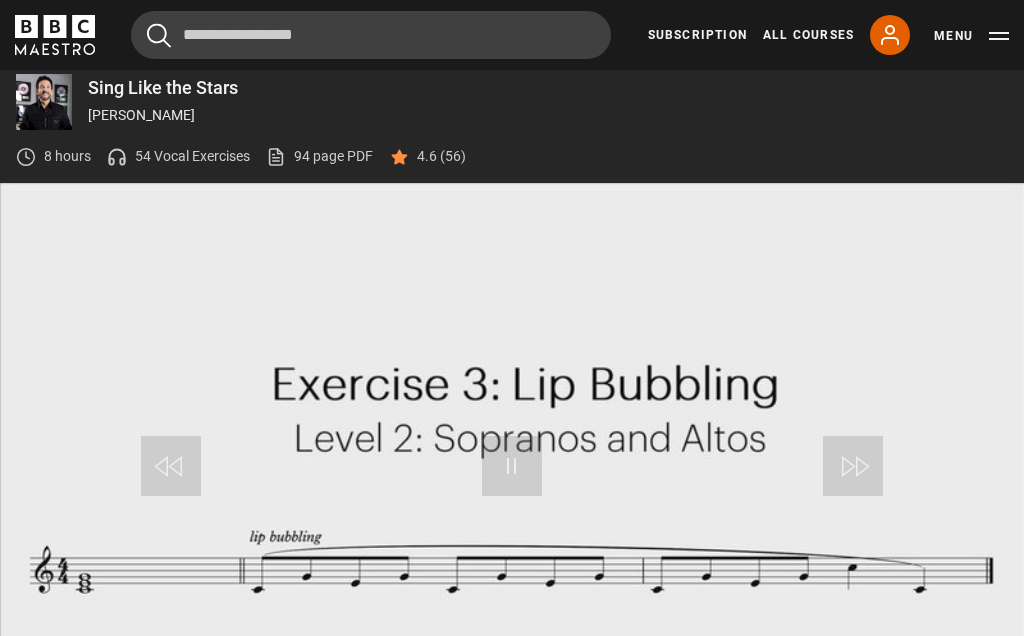 scroll, scrollTop: 875, scrollLeft: 0, axis: vertical 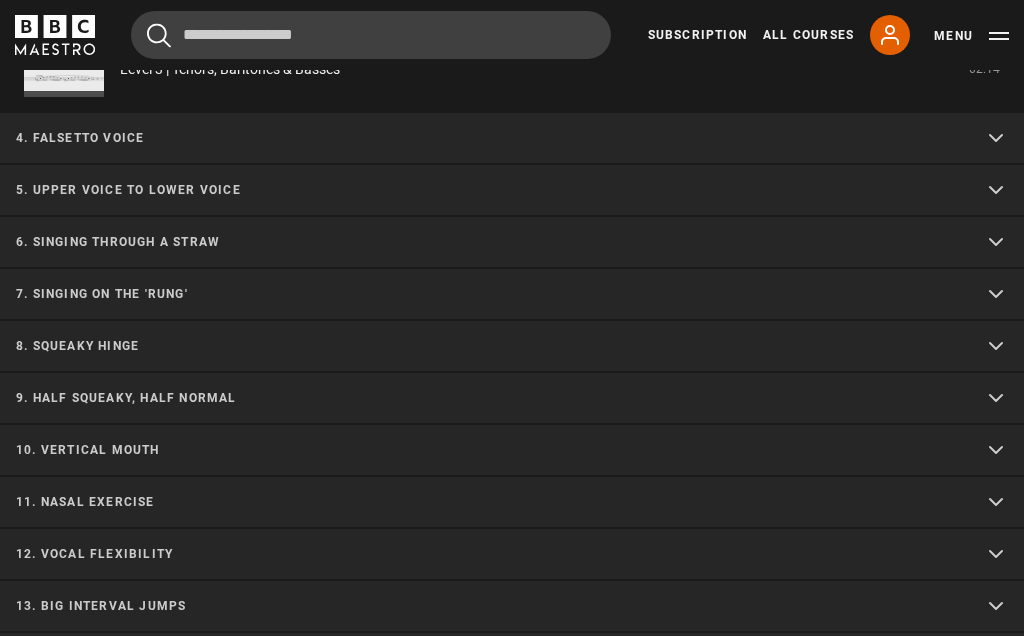 click on "5. Upper voice to lower voice" at bounding box center (512, 191) 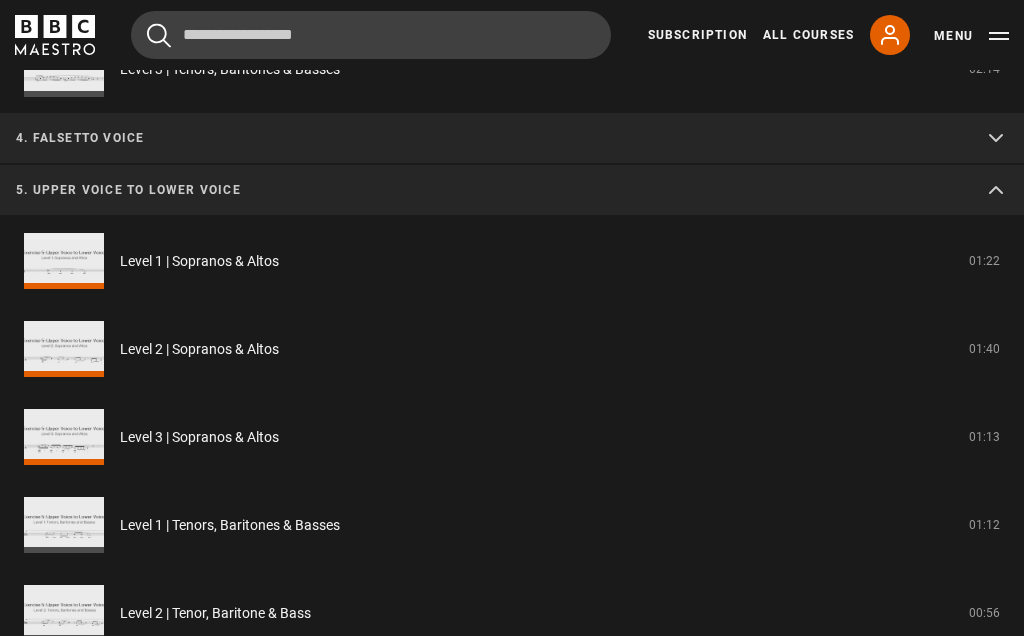 click on "5. Upper voice to lower voice" at bounding box center (488, 190) 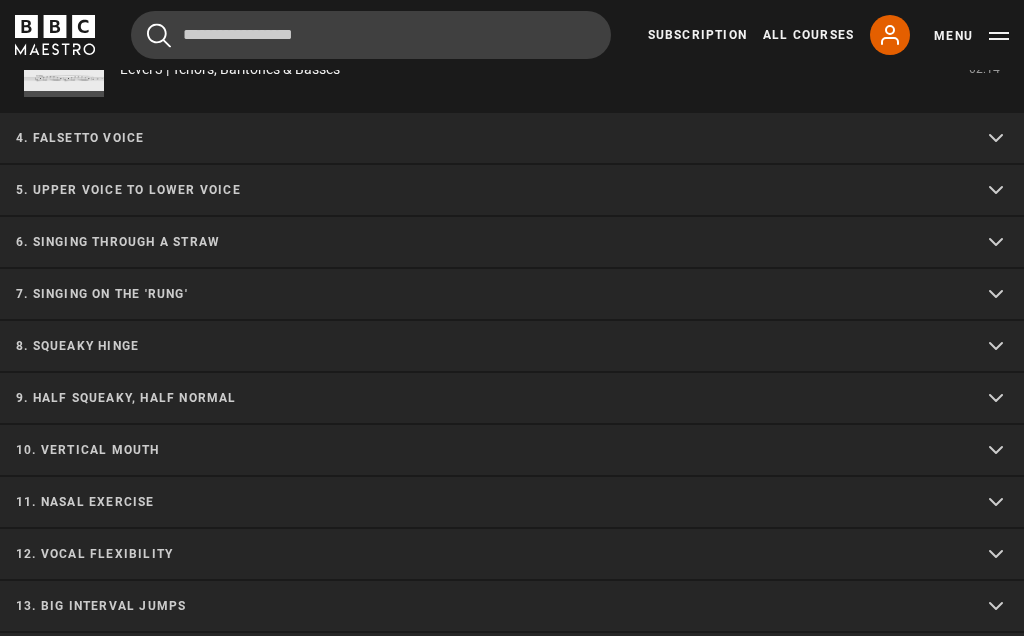 click on "5. Upper voice to lower voice" at bounding box center [488, 190] 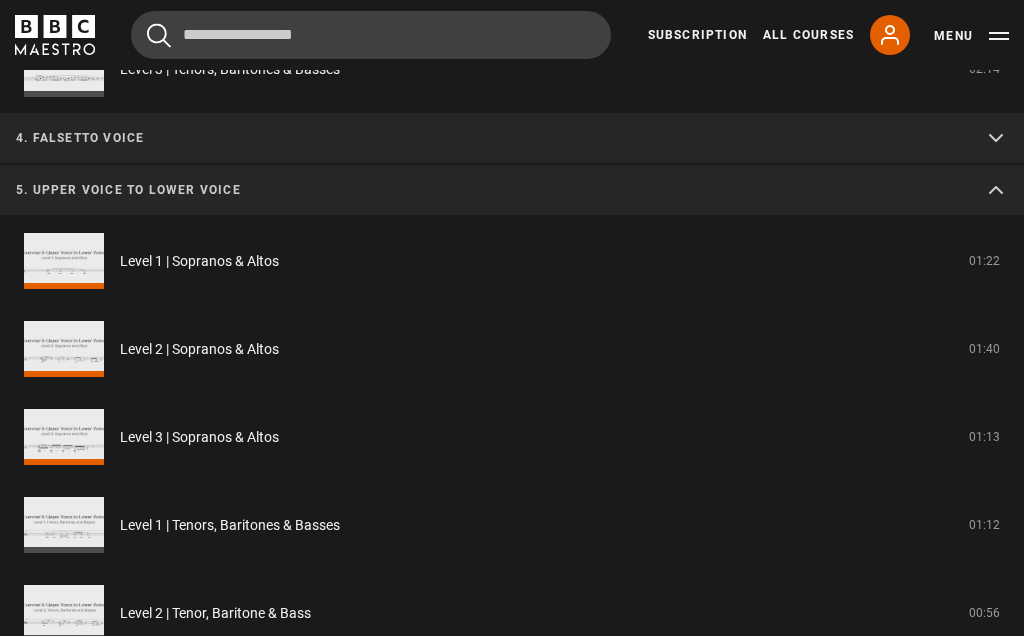 click on "Level 2 | Sopranos & Altos" at bounding box center (199, 349) 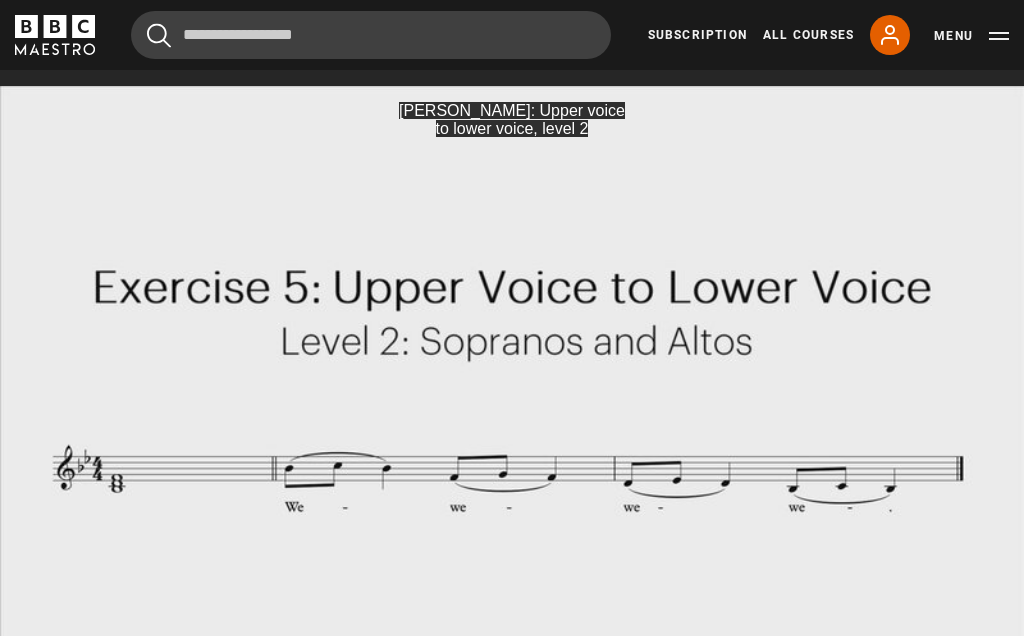 scroll, scrollTop: 0, scrollLeft: 0, axis: both 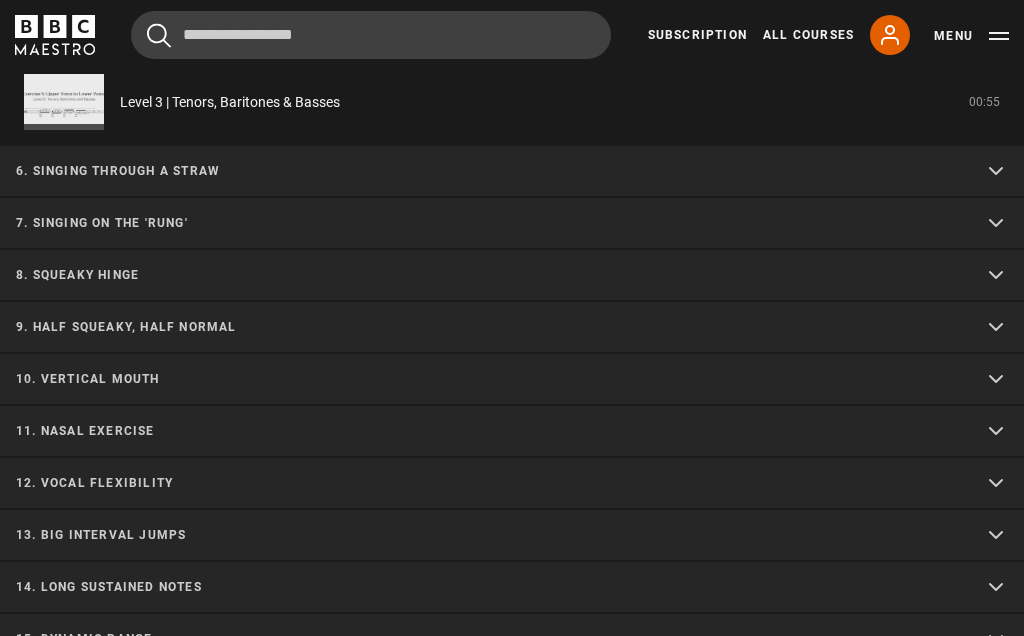 click on "7. Singing on the 'rung'" at bounding box center [512, 224] 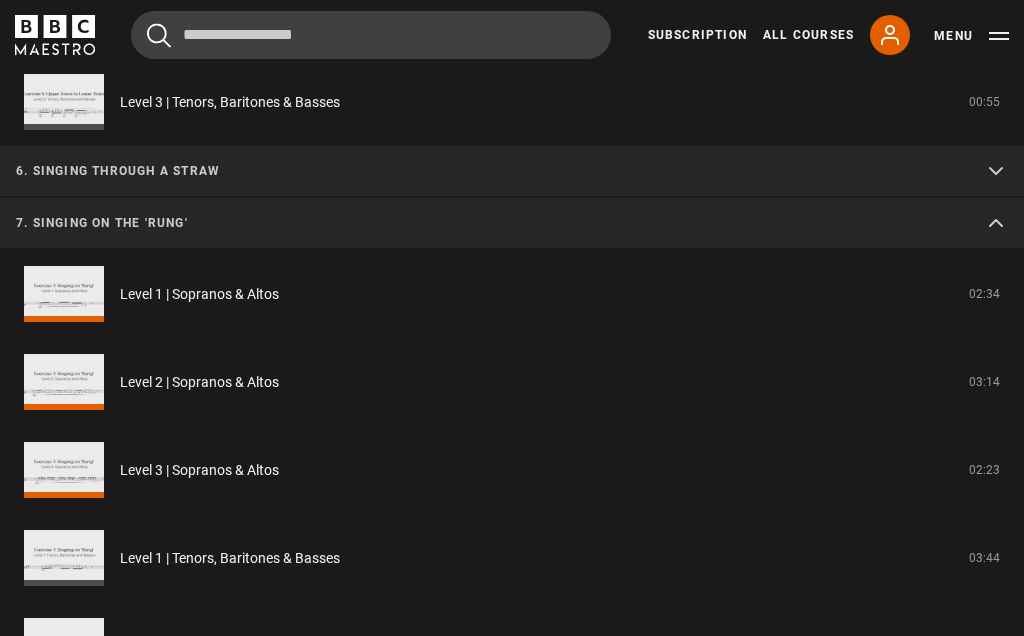 click on "Level 2 | Sopranos & Altos" at bounding box center [199, 382] 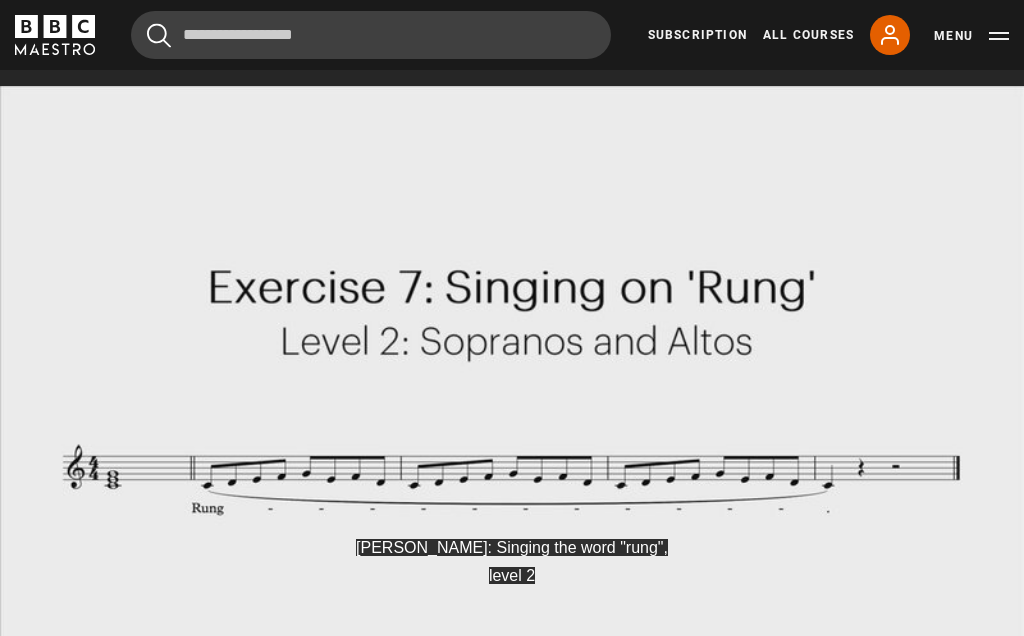 scroll, scrollTop: 972, scrollLeft: 0, axis: vertical 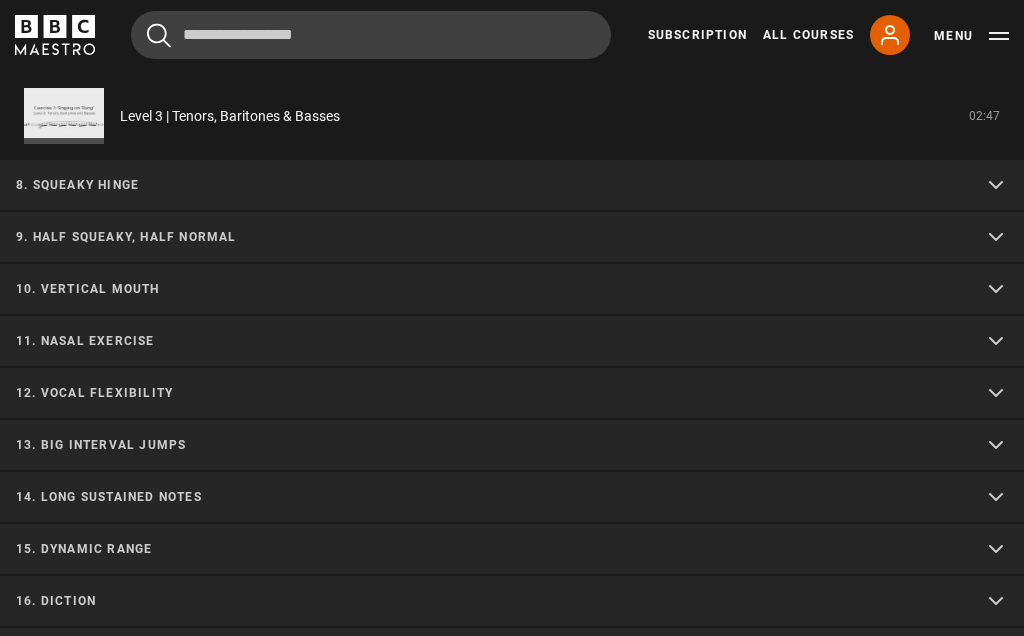 click on "9. Half squeaky, half normal" at bounding box center [512, 238] 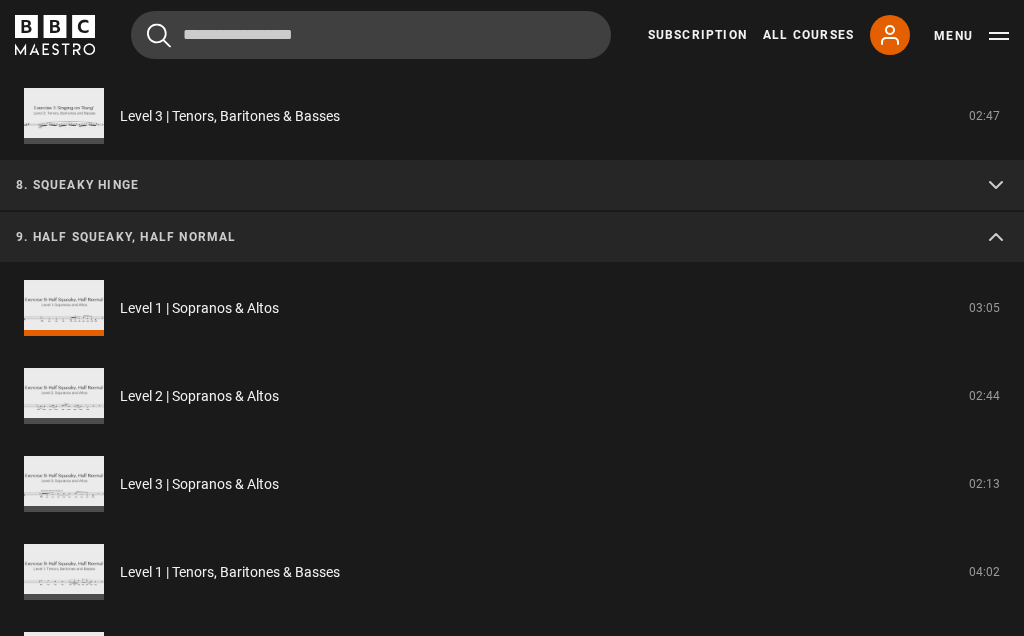 click on "Level 1 | Sopranos & Altos" at bounding box center [199, 308] 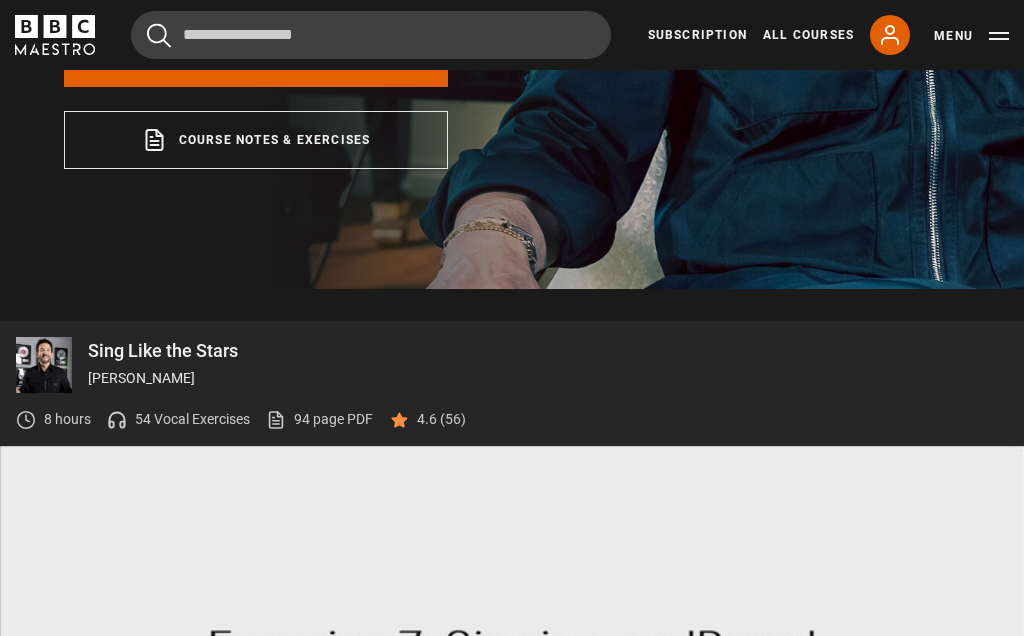 scroll, scrollTop: 965, scrollLeft: 0, axis: vertical 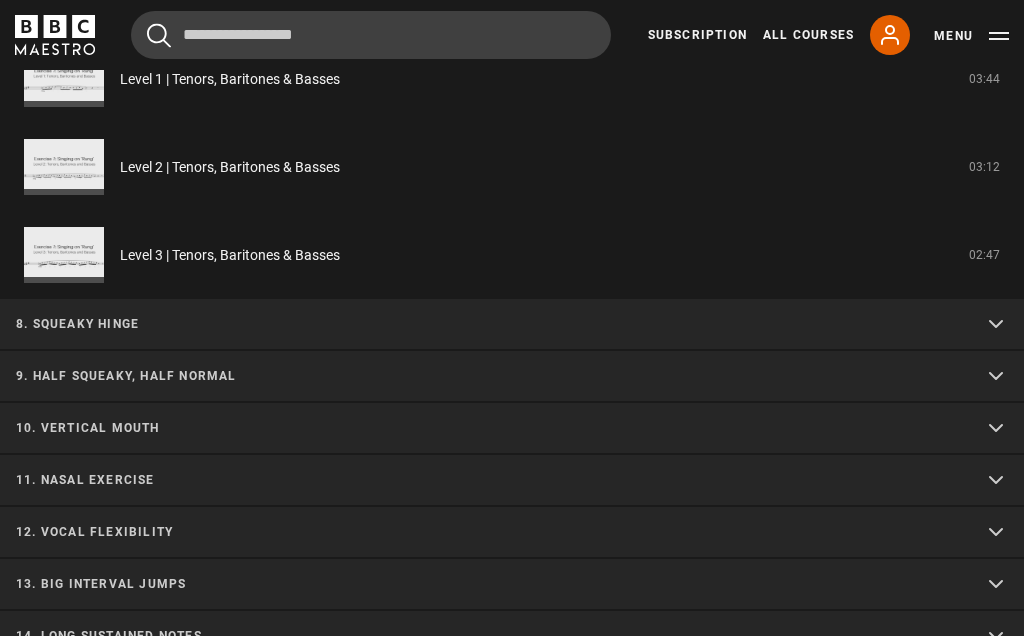 click on "9. Half squeaky, half normal" at bounding box center (488, 376) 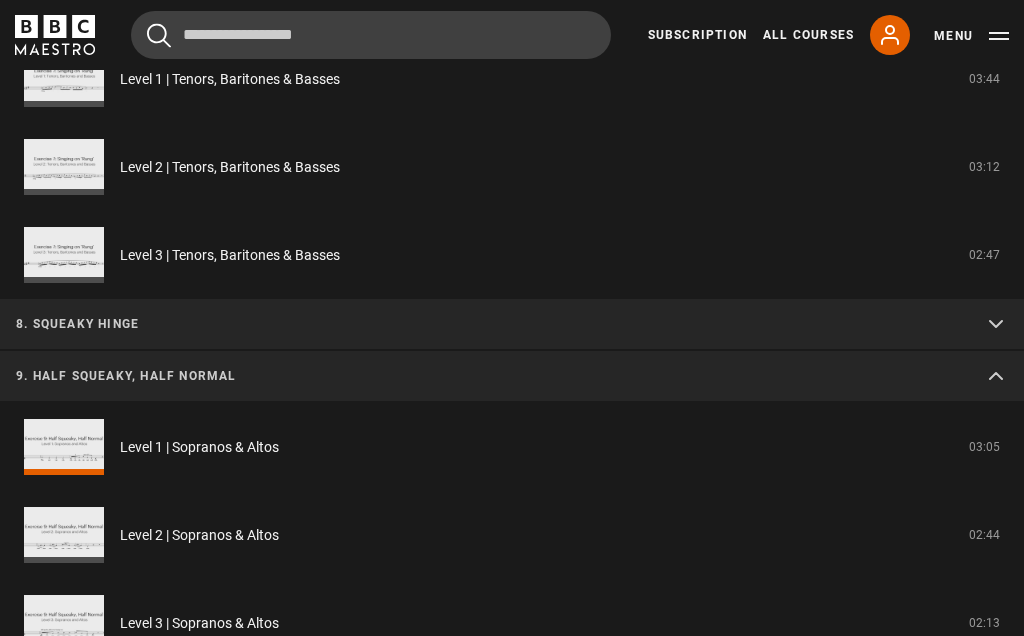 click on "Level 1 | Sopranos & Altos" at bounding box center [199, 447] 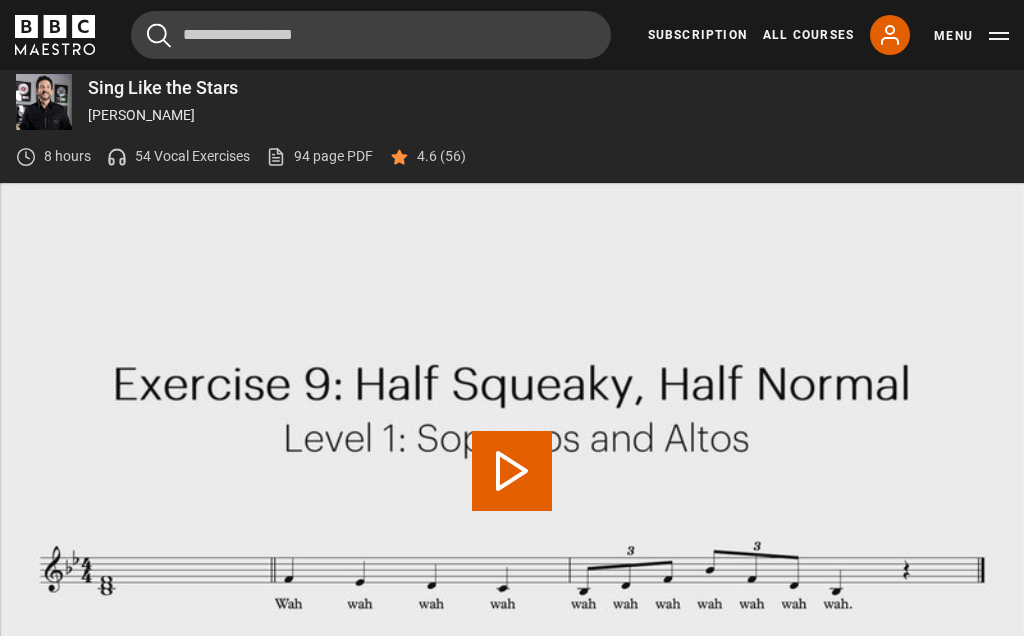 scroll, scrollTop: 875, scrollLeft: 0, axis: vertical 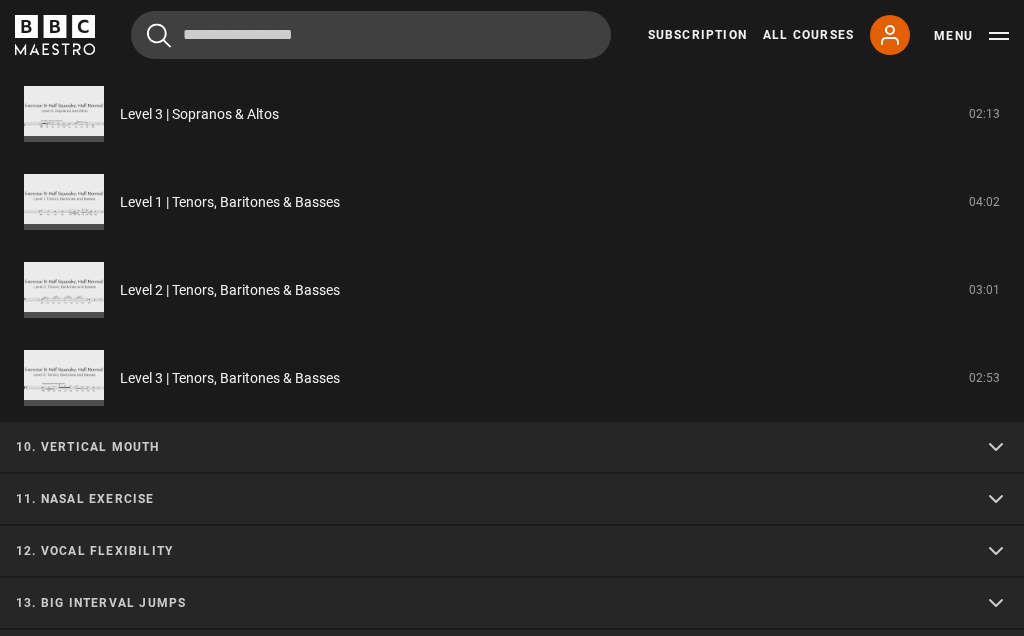 click on "11. Nasal exercise" at bounding box center [488, 499] 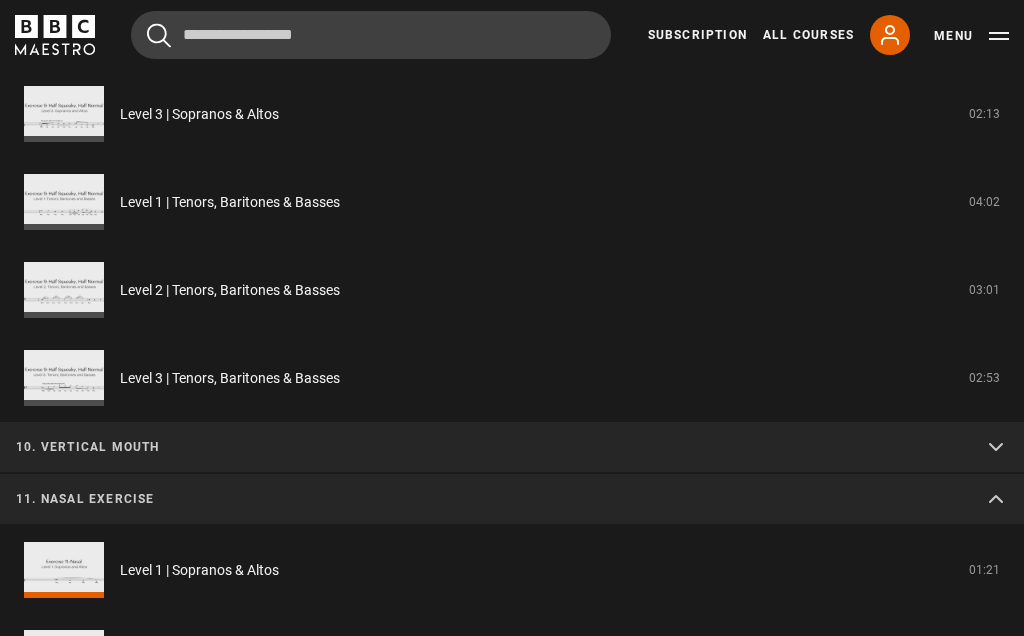 click on "Level 2 | Sopranos & Altos" at bounding box center [199, 658] 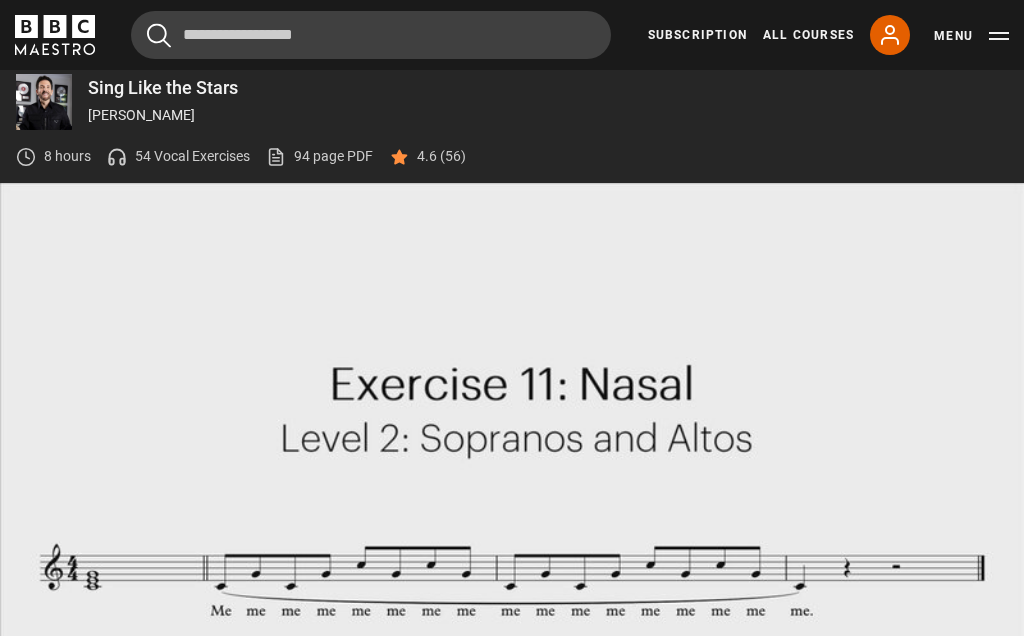 scroll, scrollTop: 875, scrollLeft: 0, axis: vertical 